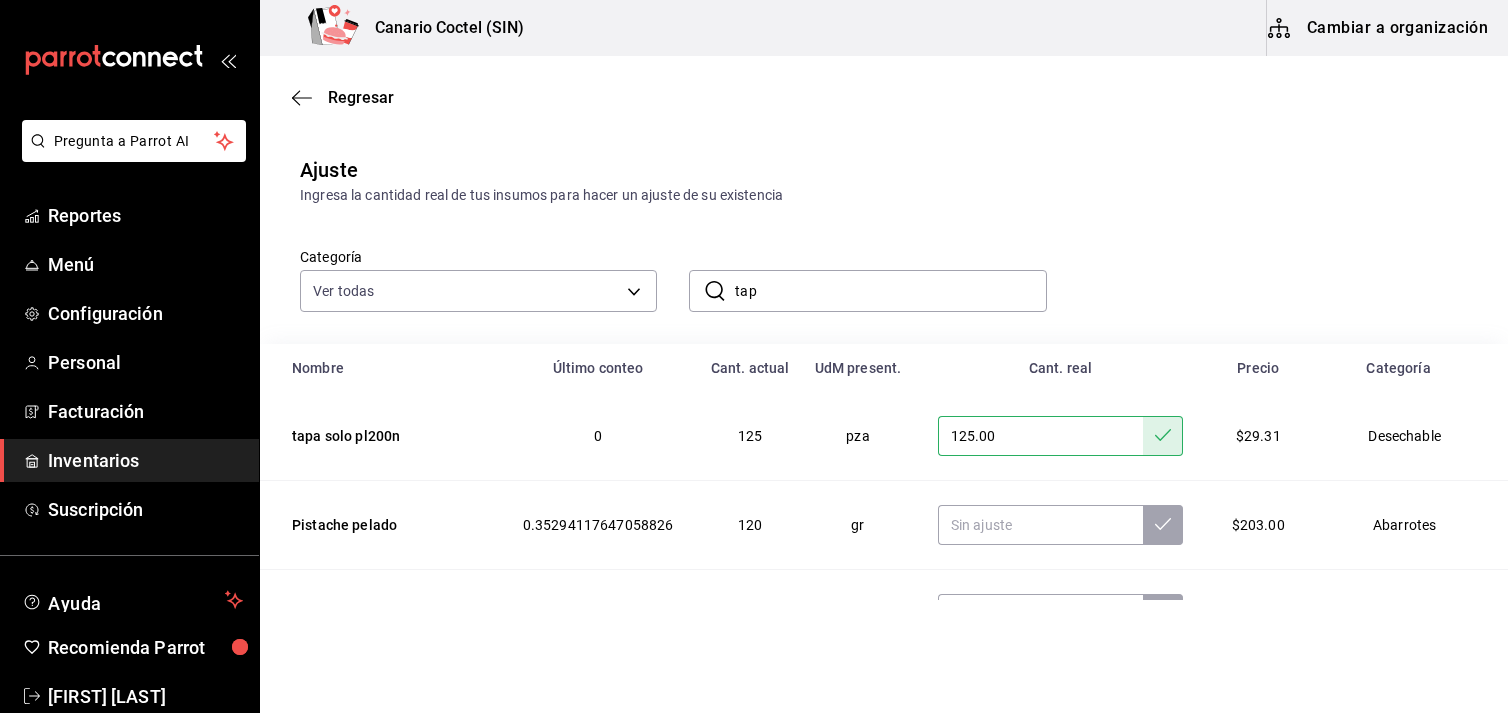 scroll, scrollTop: 0, scrollLeft: 0, axis: both 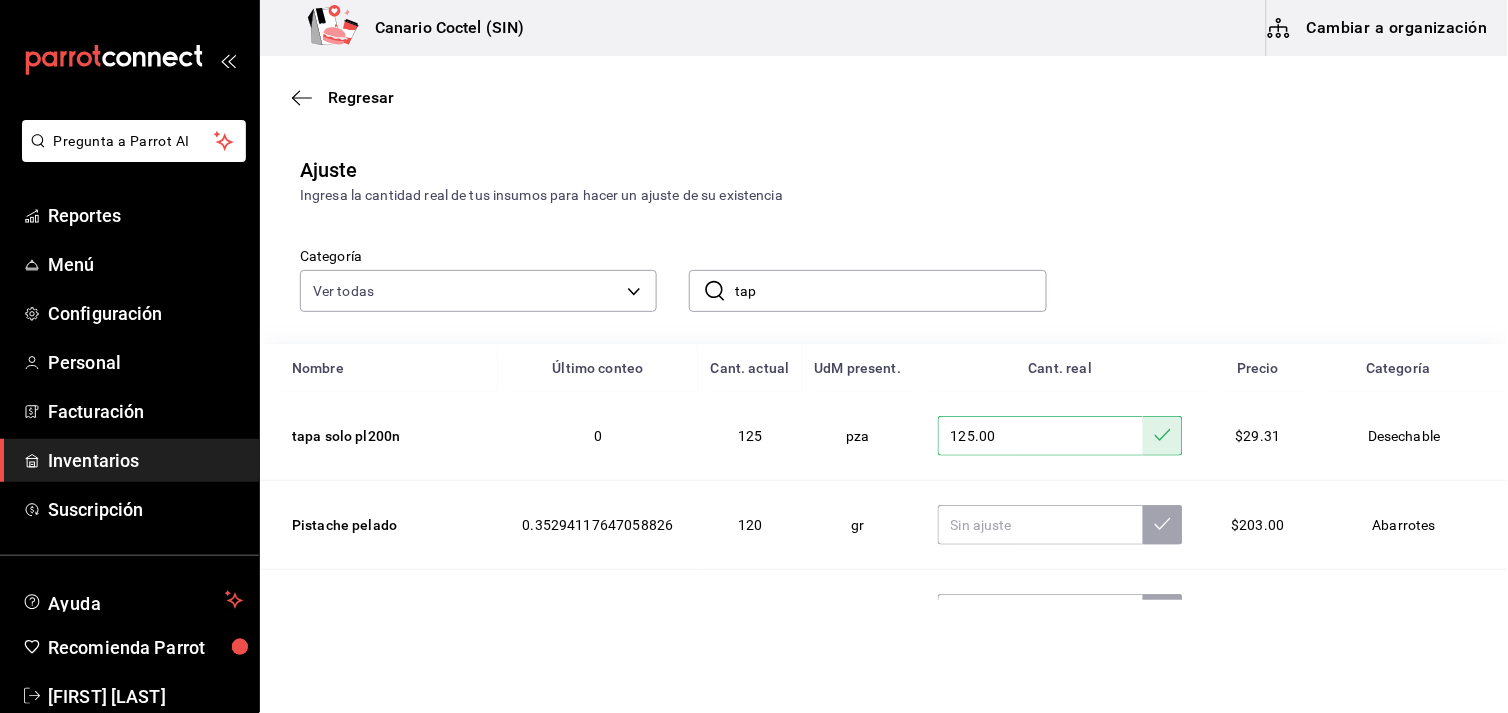 click on "Cambiar a organización" at bounding box center (1379, 28) 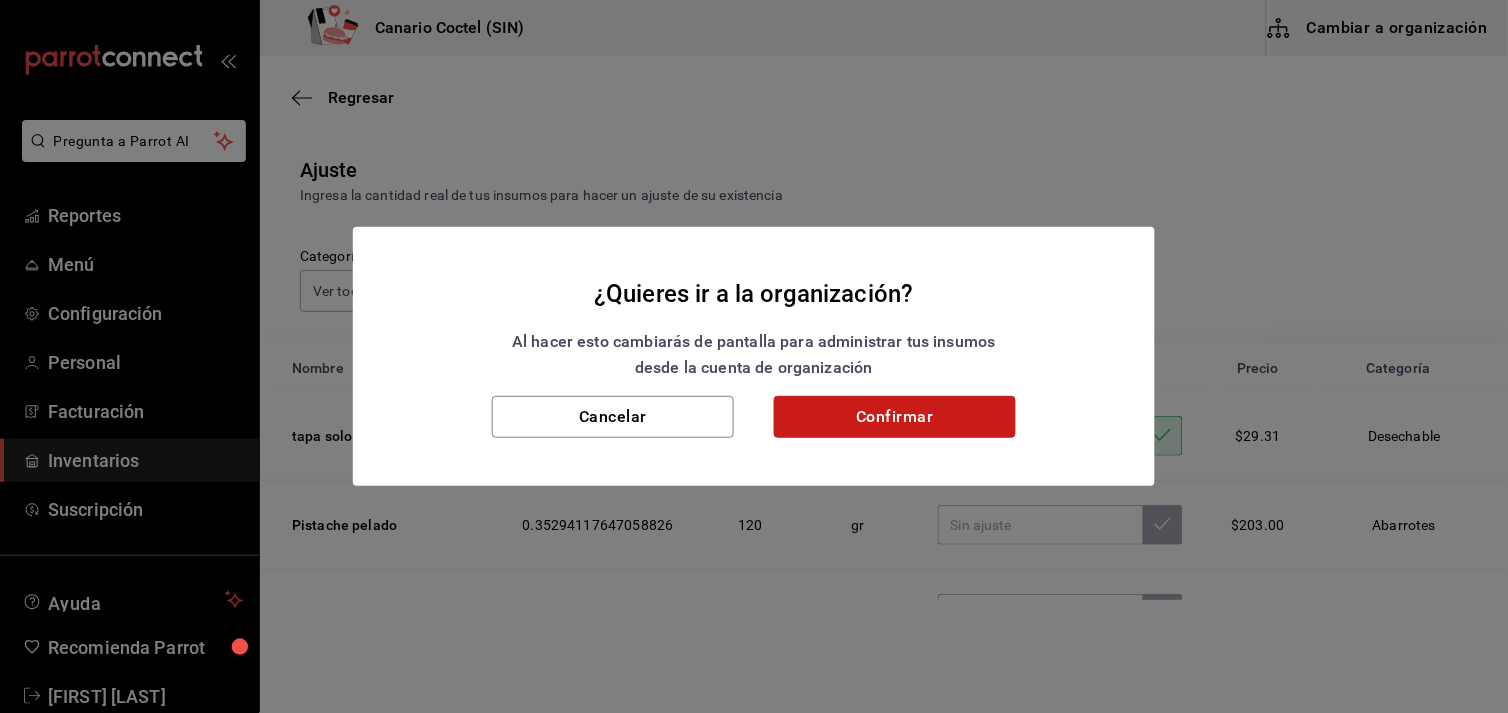 click on "Confirmar" at bounding box center (895, 417) 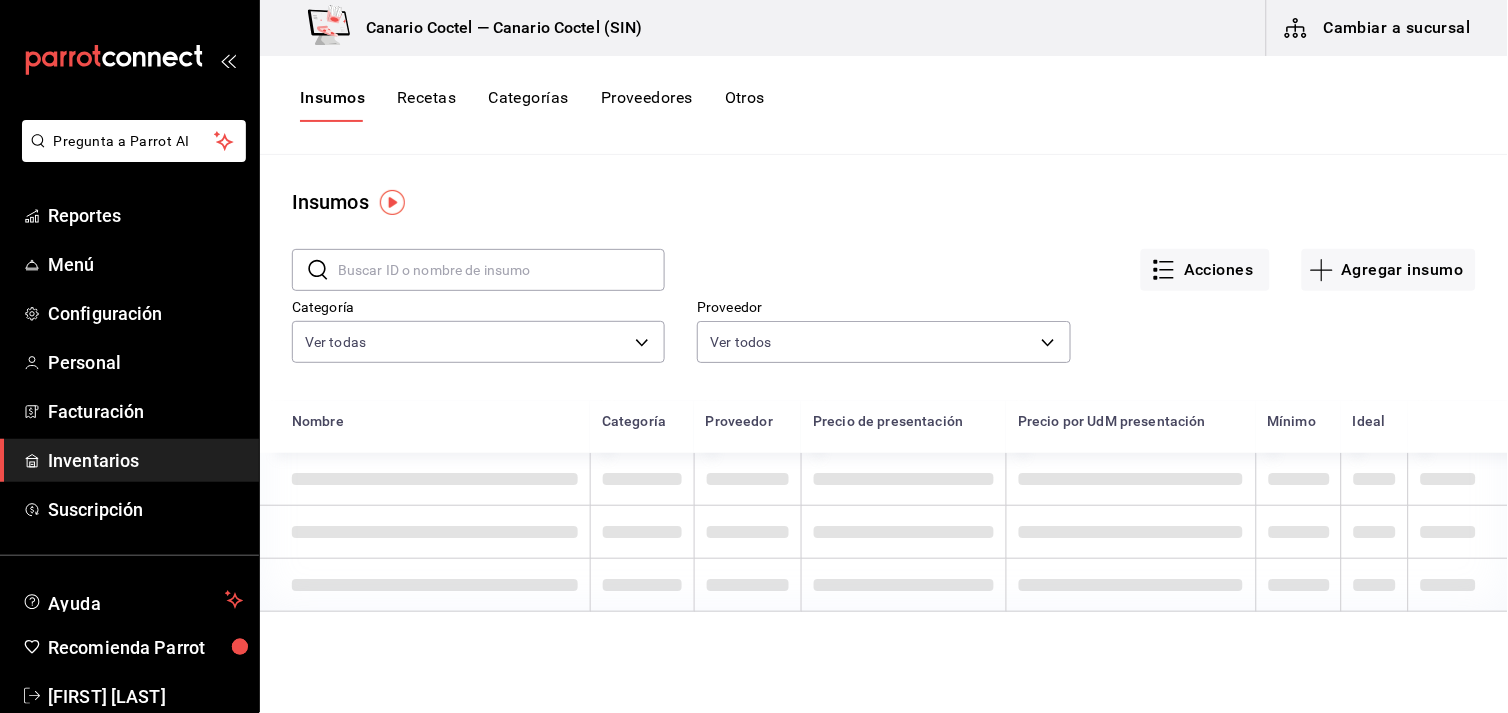click on "Cambiar a sucursal" at bounding box center [1379, 28] 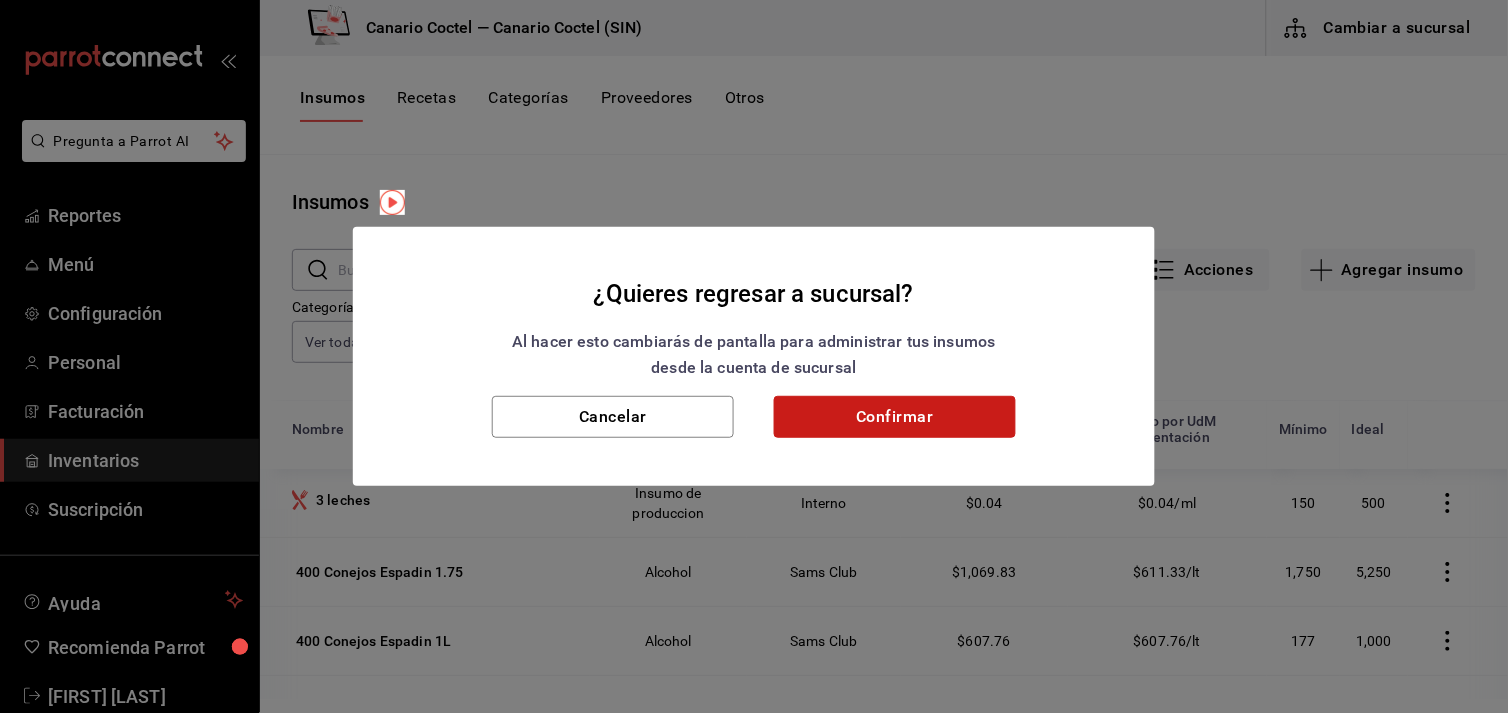 click on "Confirmar" at bounding box center (895, 417) 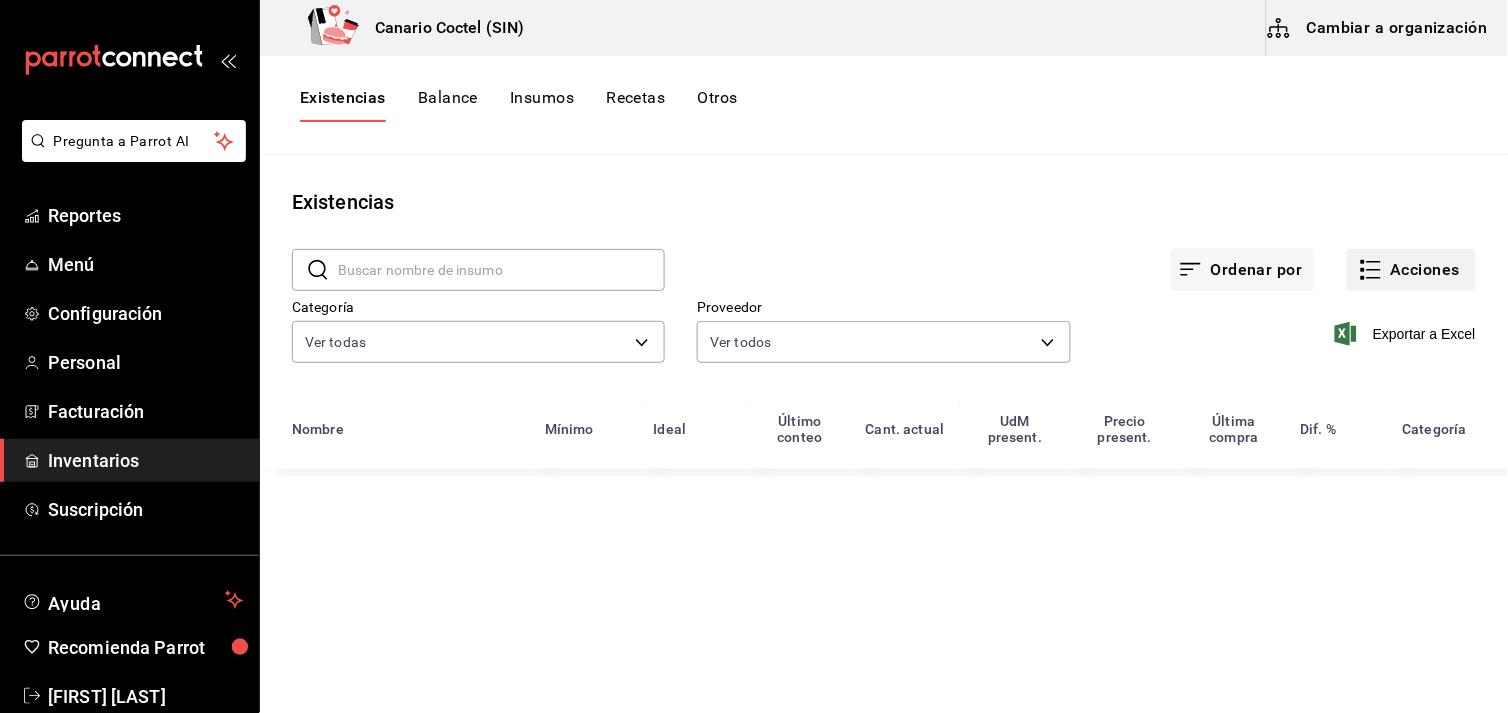 click on "Acciones" at bounding box center [1411, 270] 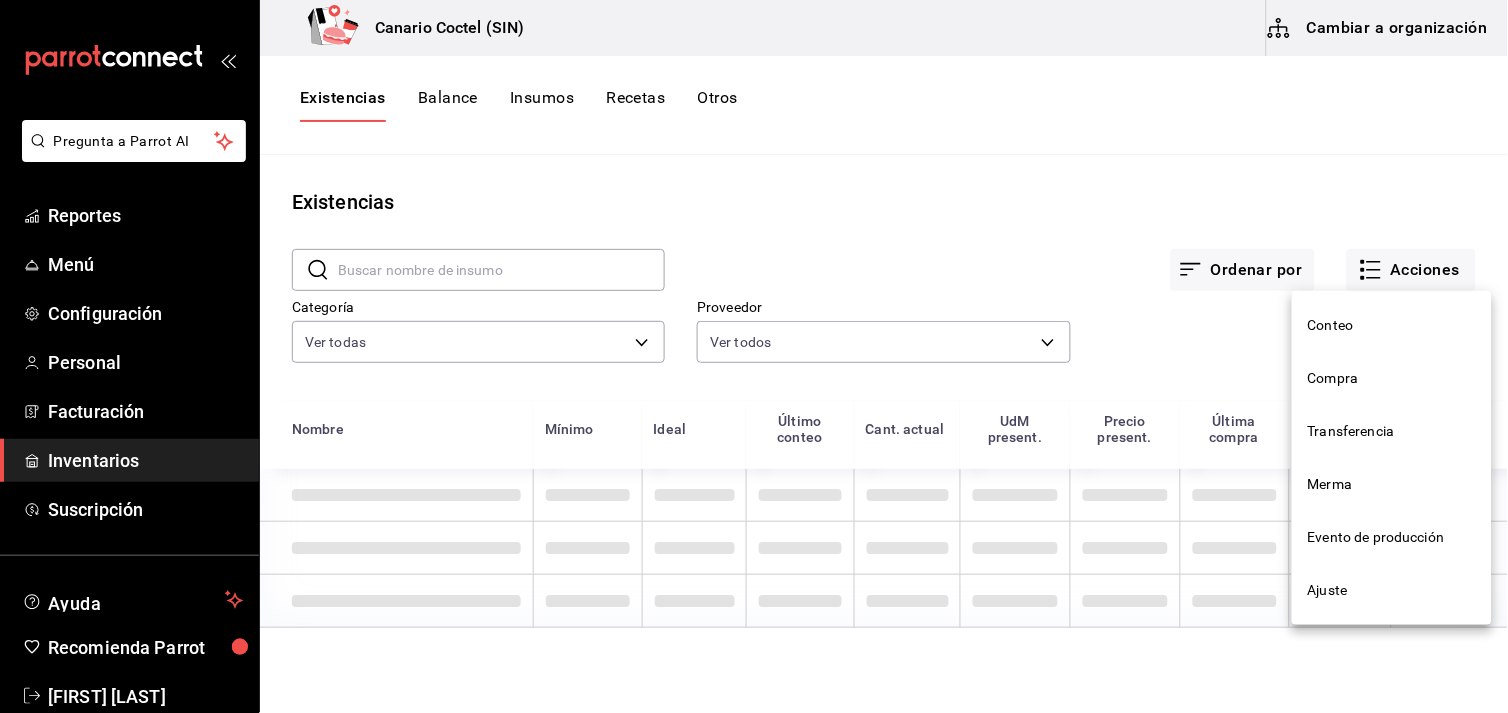 click on "Compra" at bounding box center (1392, 378) 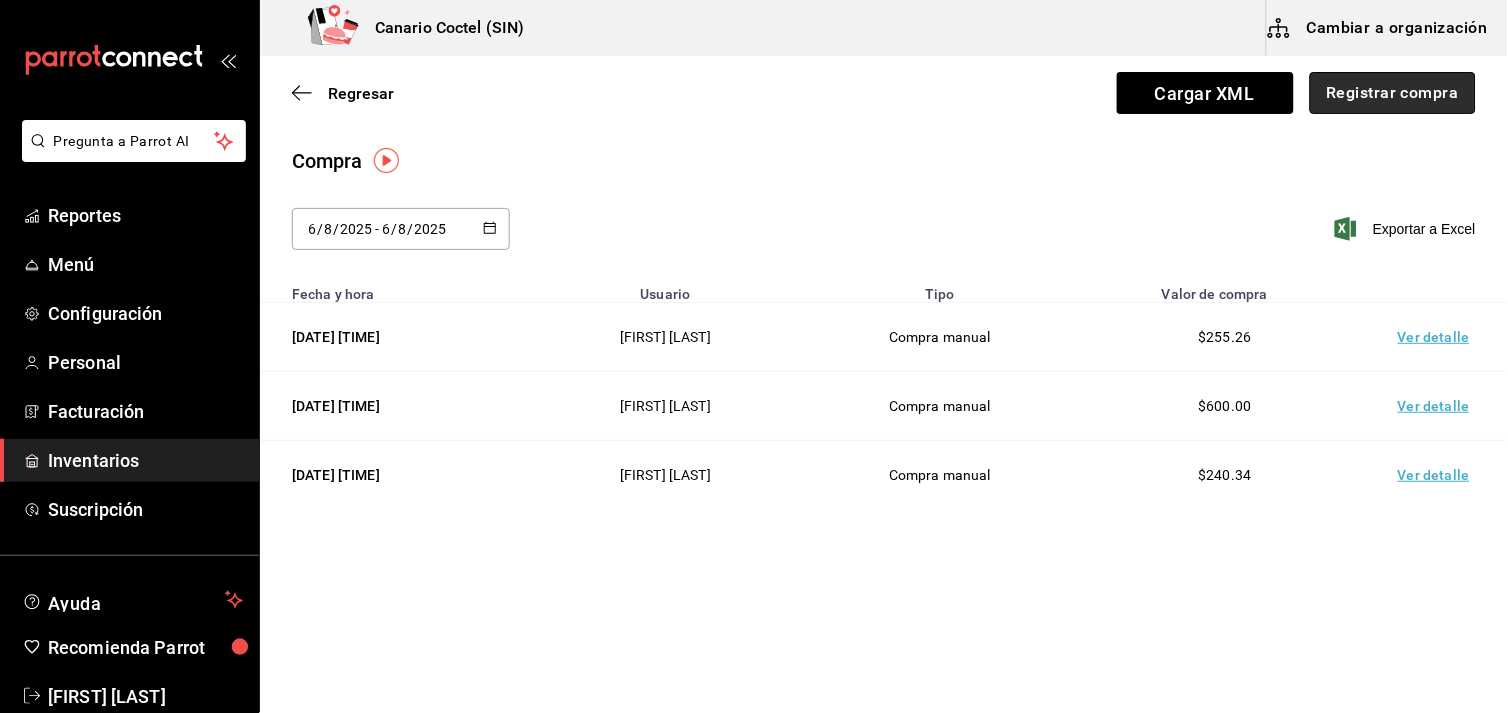click on "Registrar compra" at bounding box center [1393, 93] 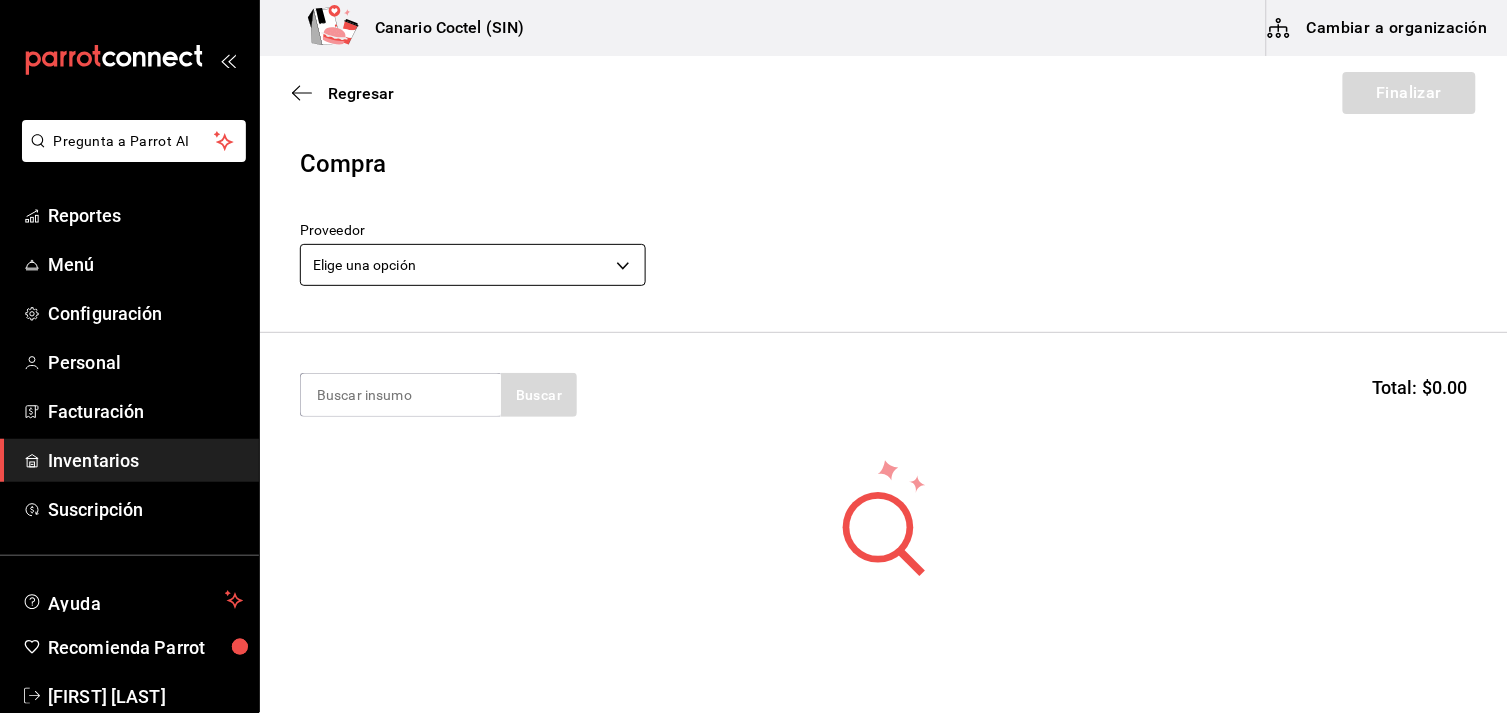 click on "Pregunta a Parrot AI Reportes   Menú   Configuración   Personal   Facturación   Inventarios   Suscripción   Ayuda Recomienda Parrot   [FIRST] [LAST]   Sugerir nueva función   Canario Coctel (SIN) Cambiar a organización Regresar Finalizar Compra Proveedor Elige una opción default Buscar Total: $0.00 No hay insumos a mostrar. Busca un insumo para agregarlo a la lista GANA 1 MES GRATIS EN TU SUSCRIPCIÓN AQUÍ ¿Recuerdas cómo empezó tu restaurante?
Hoy puedes ayudar a un colega a tener el mismo cambio que tú viviste.
Recomienda Parrot directamente desde tu Portal Administrador.
Es fácil y rápido.
🎁 Por cada restaurante que se una, ganas 1 mes gratis. Ver video tutorial Ir a video Pregunta a Parrot AI Reportes   Menú   Configuración   Personal   Facturación   Inventarios   Suscripción   Ayuda Recomienda Parrot   [FIRST] [LAST]   Sugerir nueva función   Editar Eliminar Visitar centro de ayuda [PHONE] [EMAIL] Visitar centro de ayuda [PHONE]" at bounding box center [754, 300] 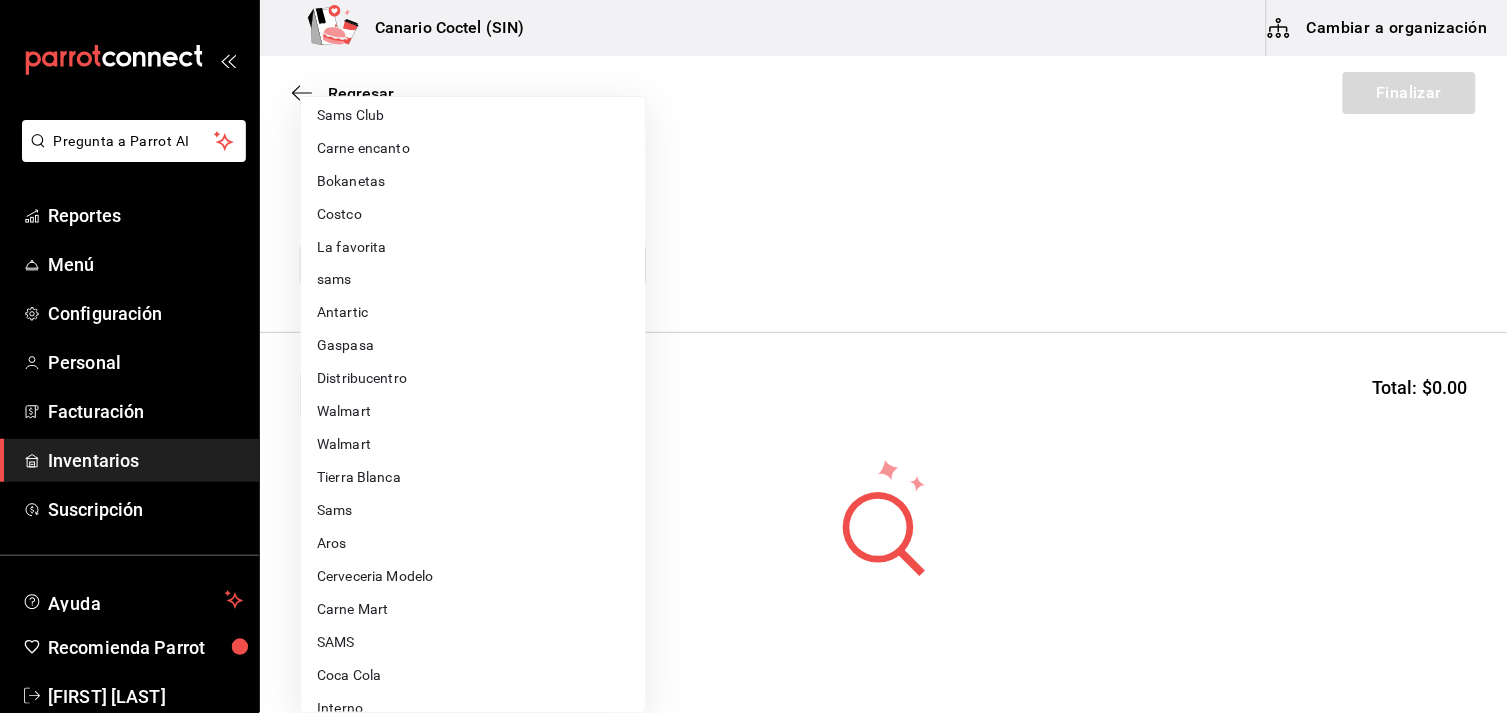 scroll, scrollTop: 686, scrollLeft: 0, axis: vertical 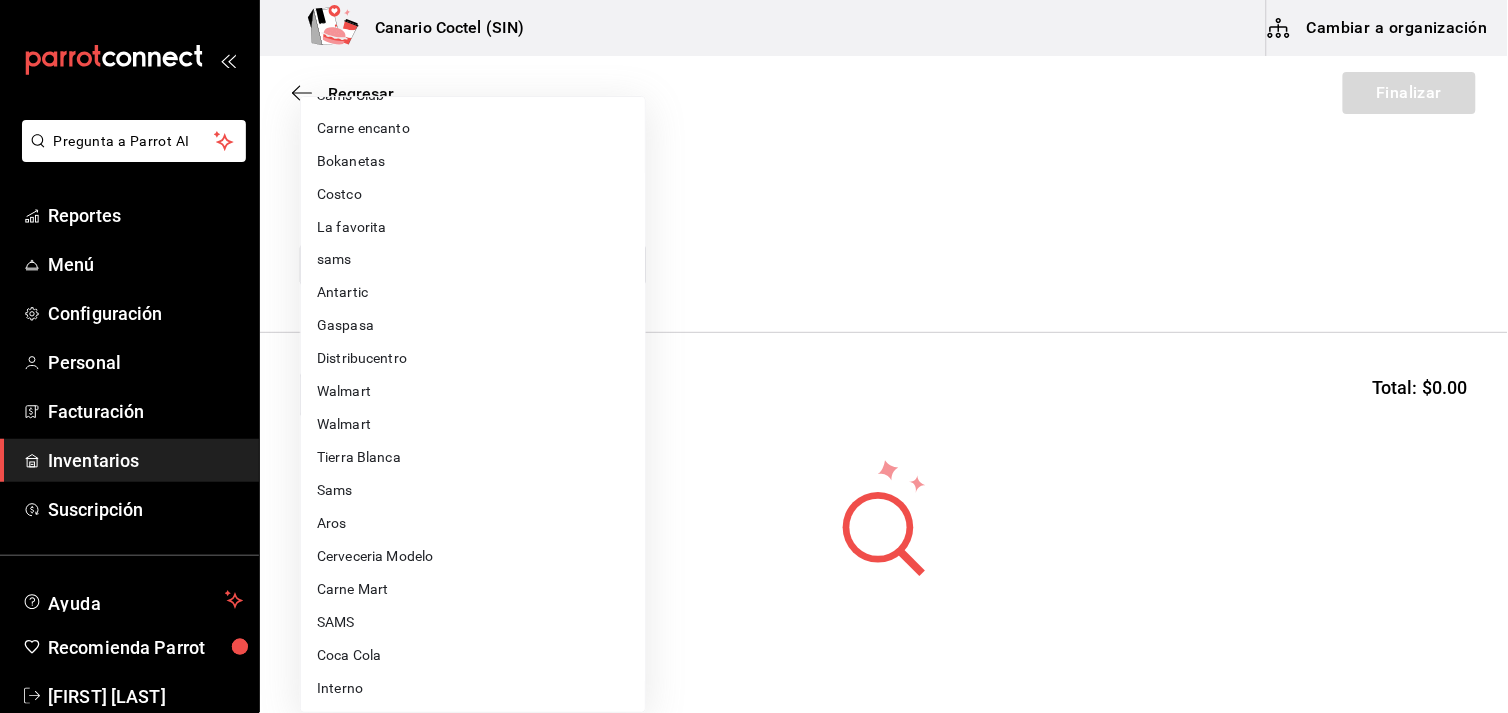 click on "Aros" at bounding box center (473, 524) 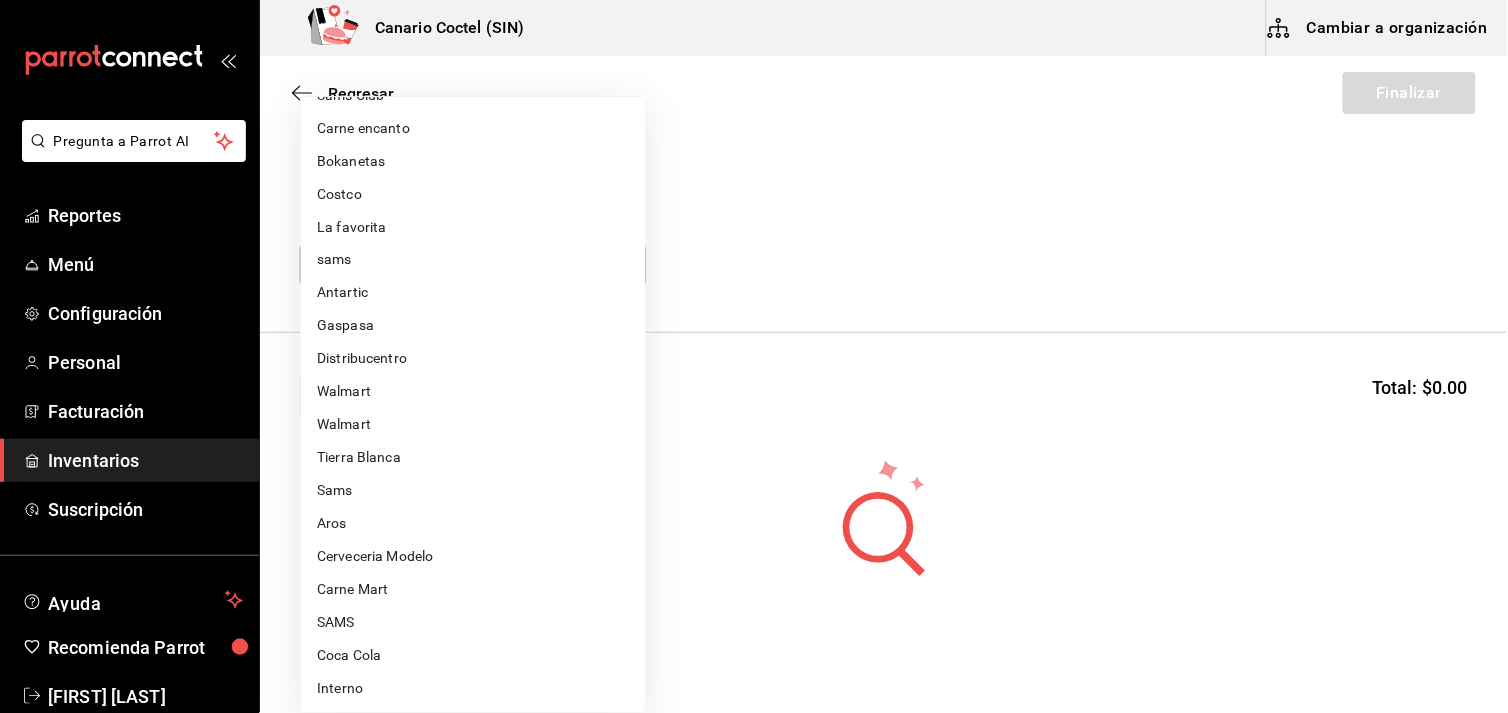 type on "b9167449-11b7-497f-993d-6e5407facada" 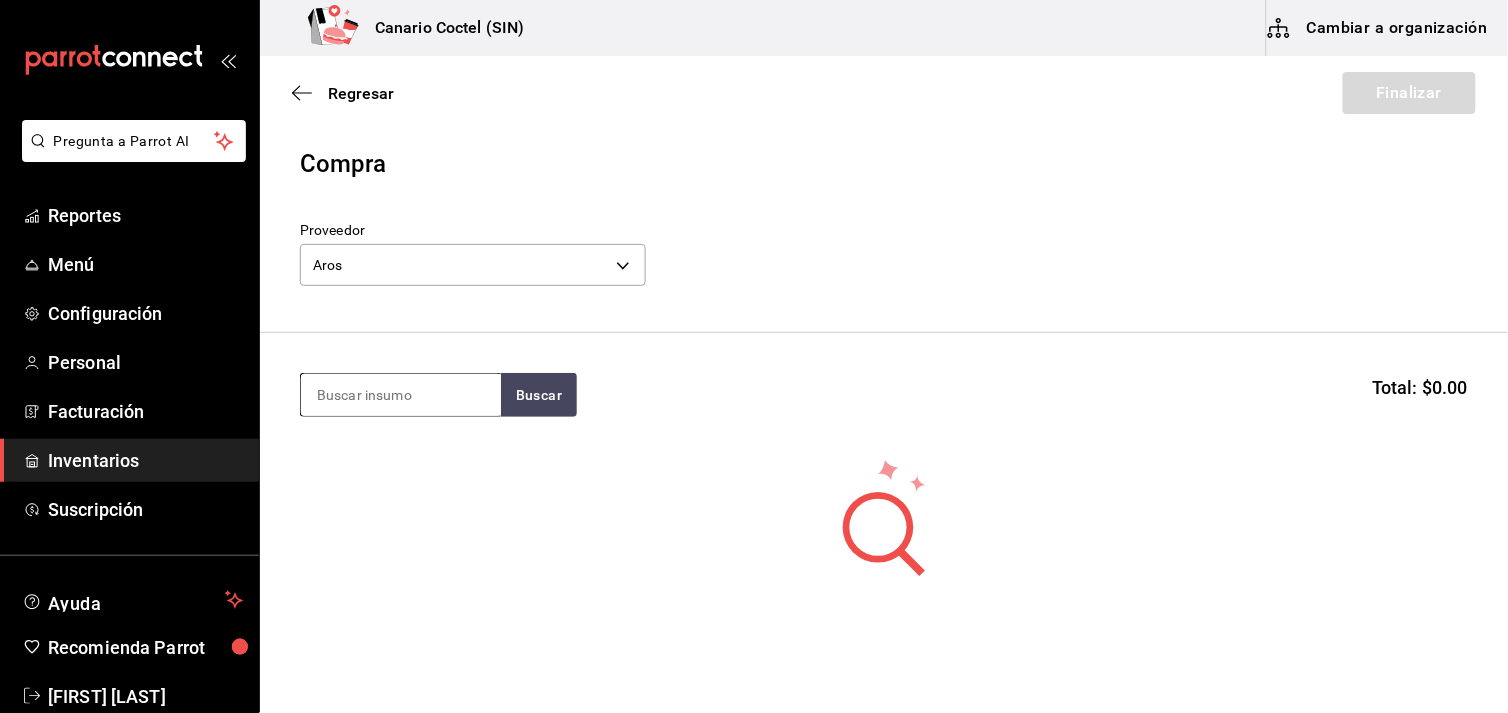 click at bounding box center [401, 395] 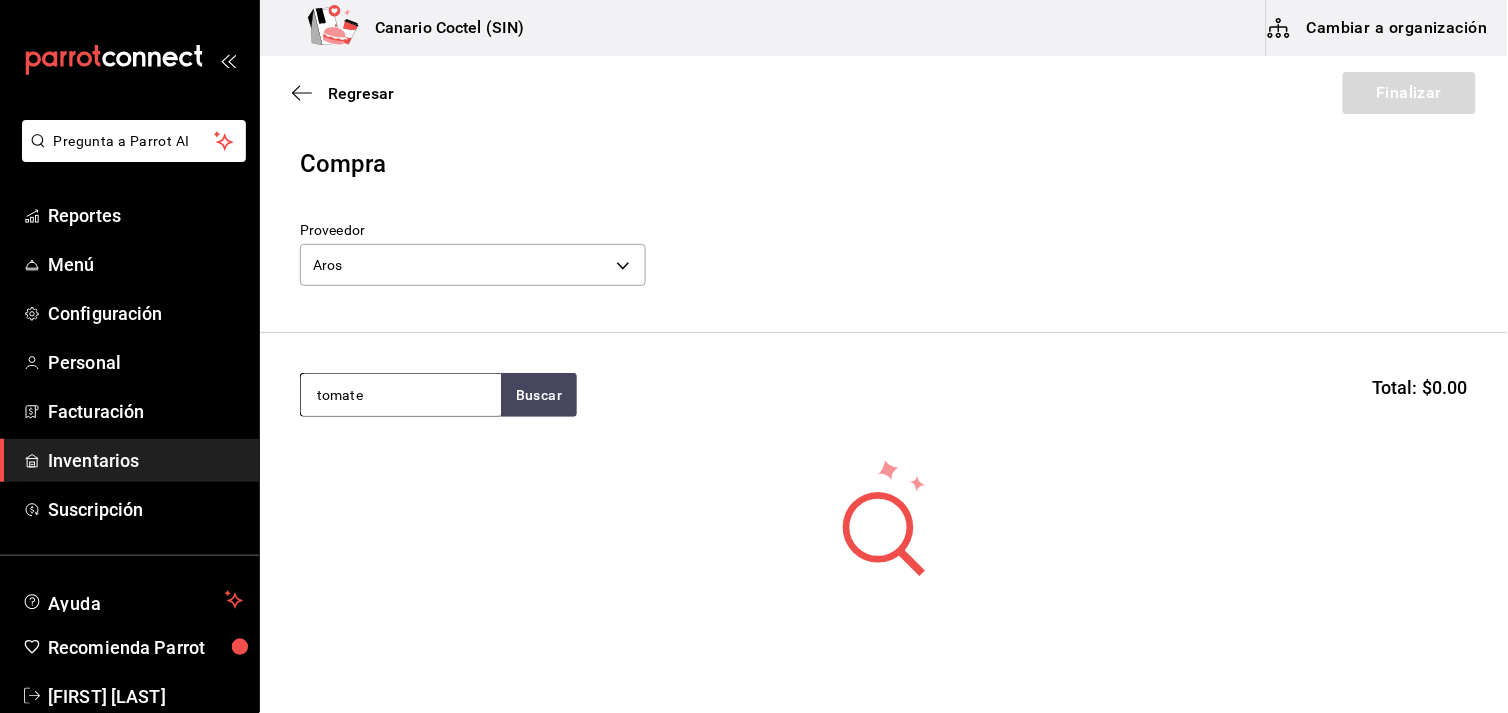 type on "tomate" 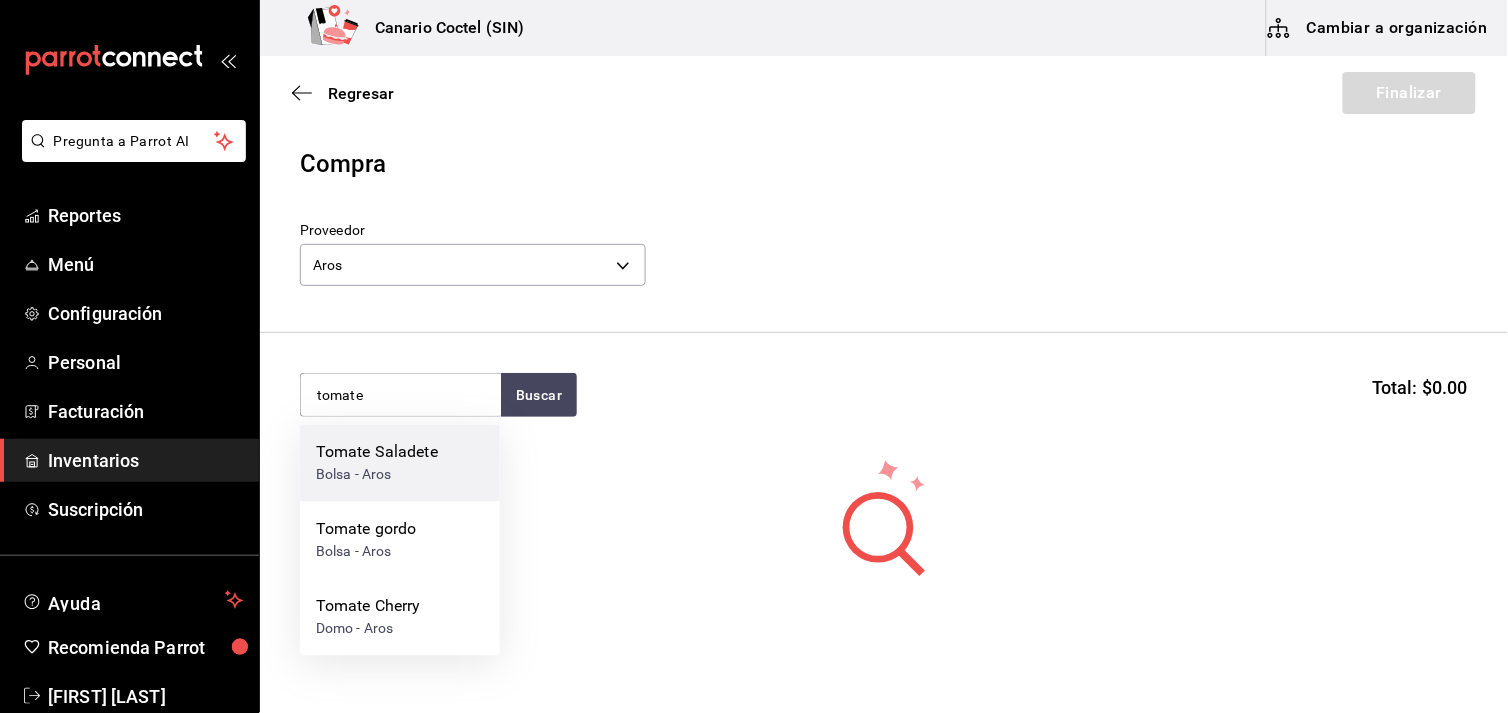 click on "Tomate Saladete" at bounding box center (377, 453) 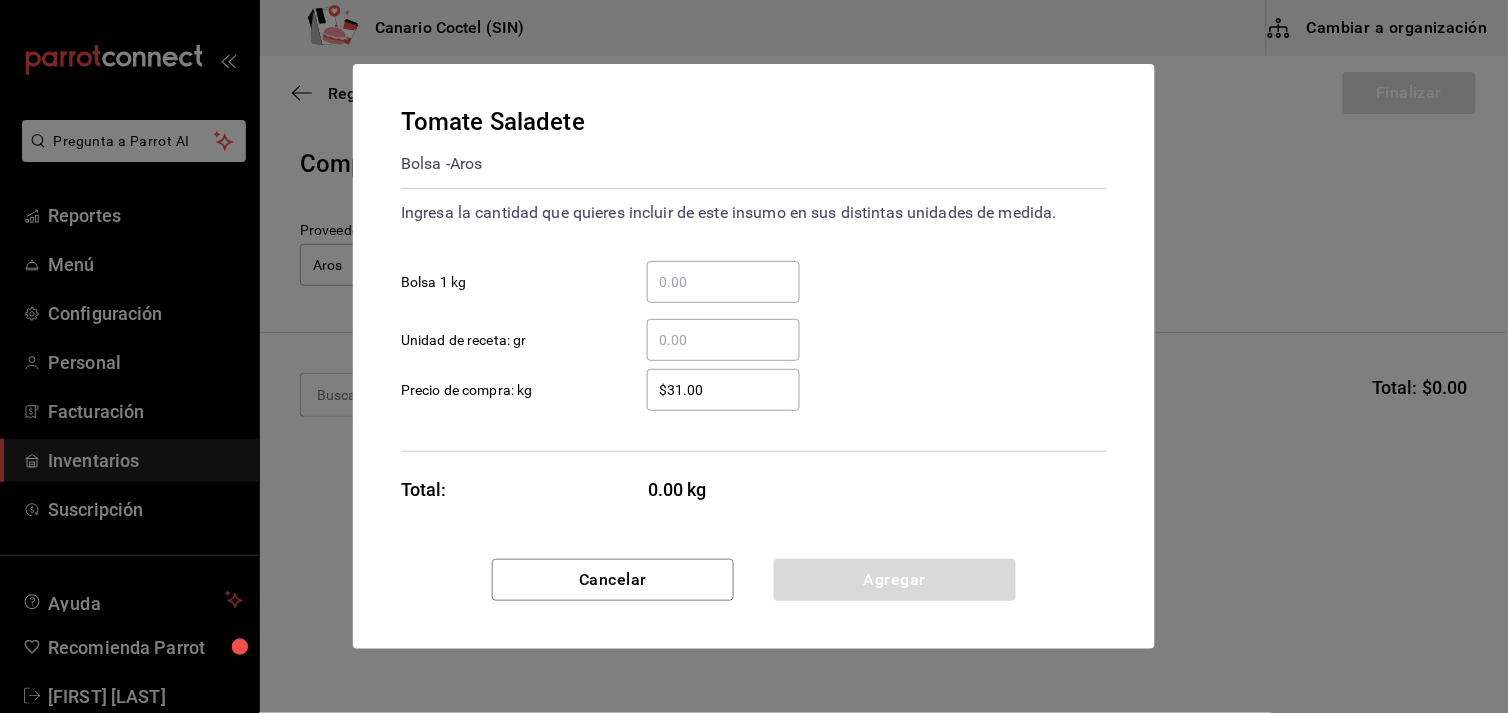 click on "​ Bolsa 1 kg" at bounding box center (723, 282) 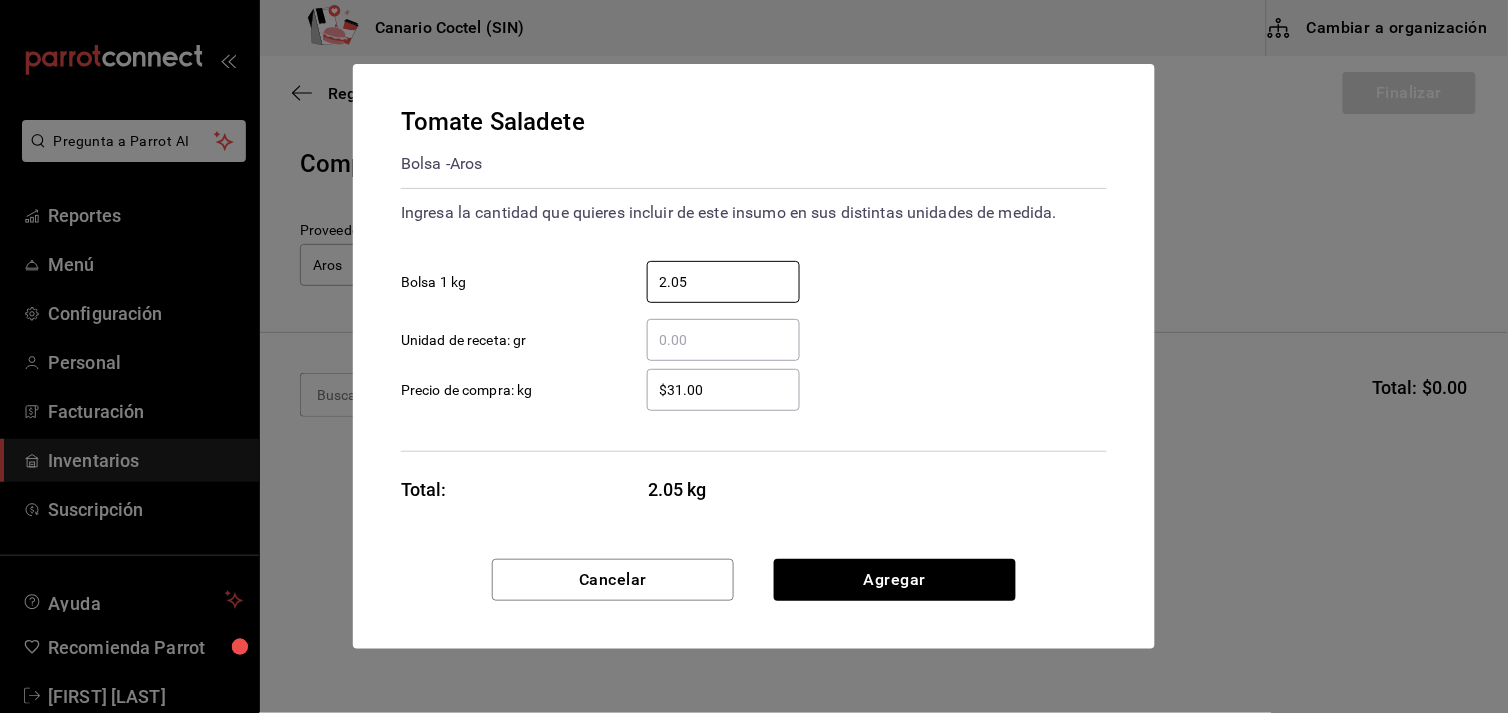 type on "2.05" 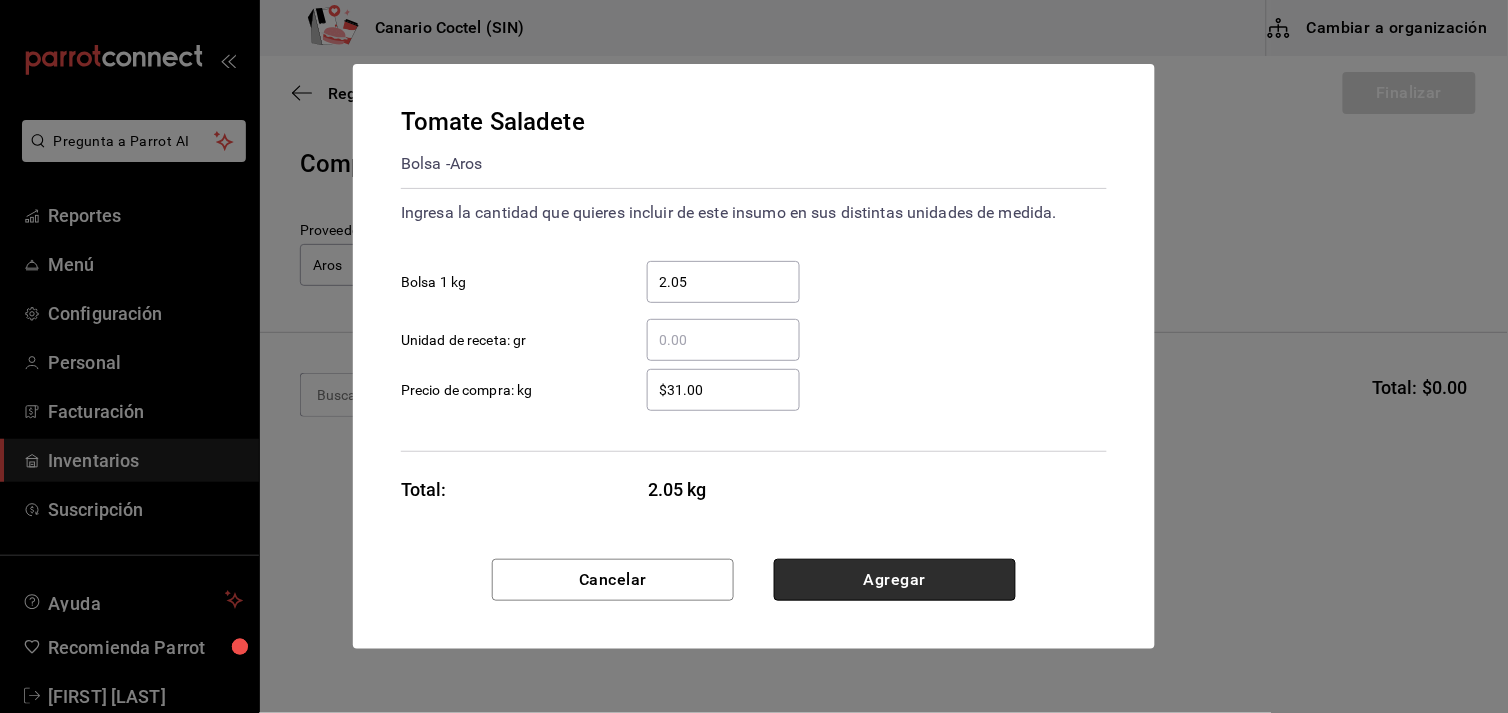 click on "Agregar" at bounding box center (895, 580) 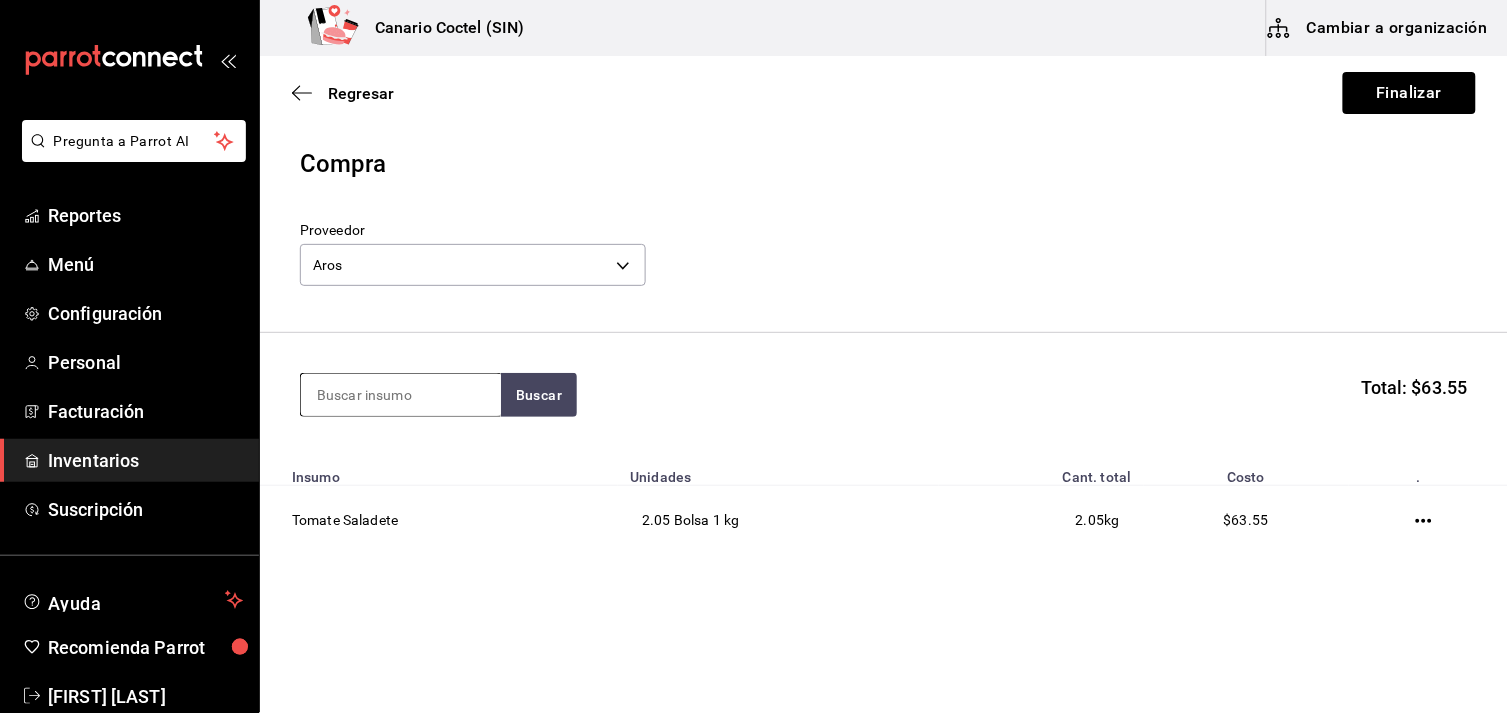 click at bounding box center [401, 395] 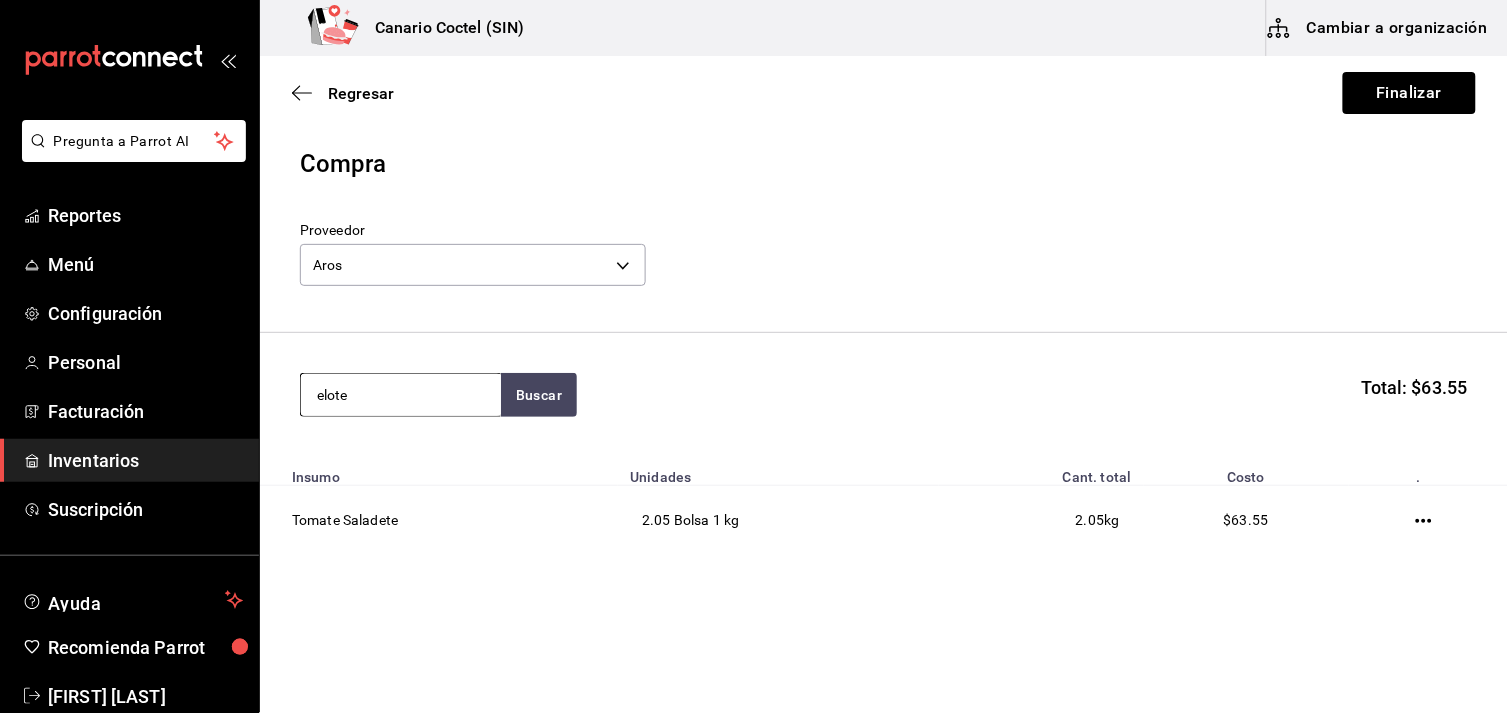 type on "elote" 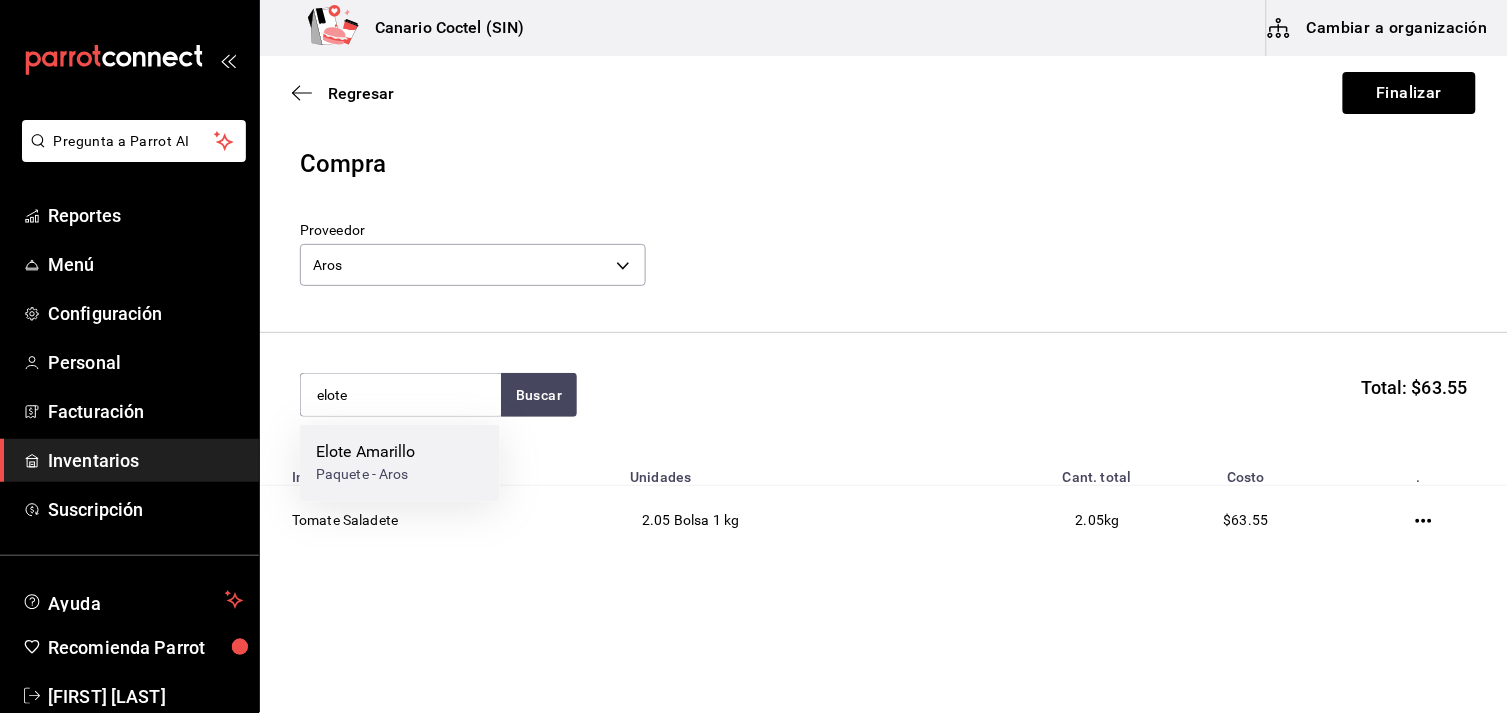 click on "Elote Amarillo" at bounding box center [366, 453] 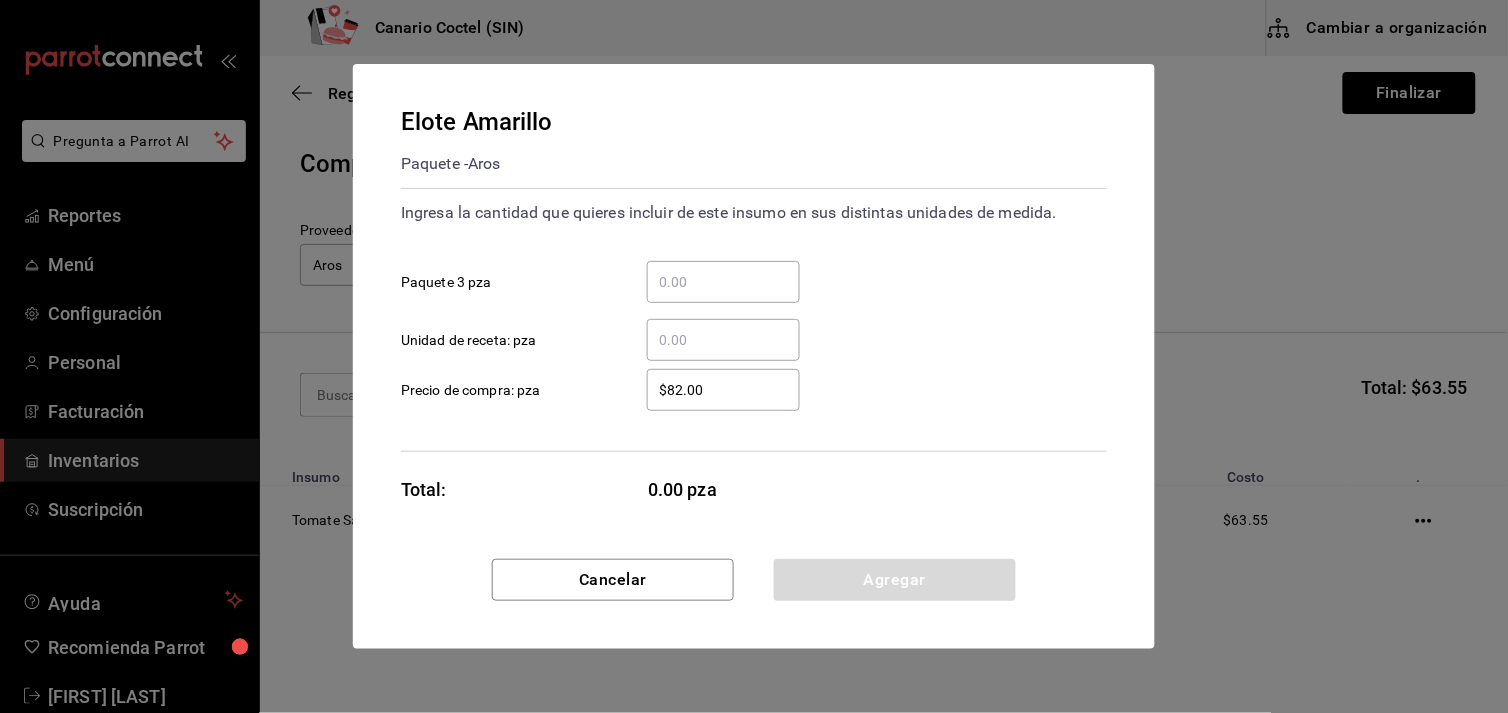 click on "​ Paquete 3 pza" at bounding box center (723, 282) 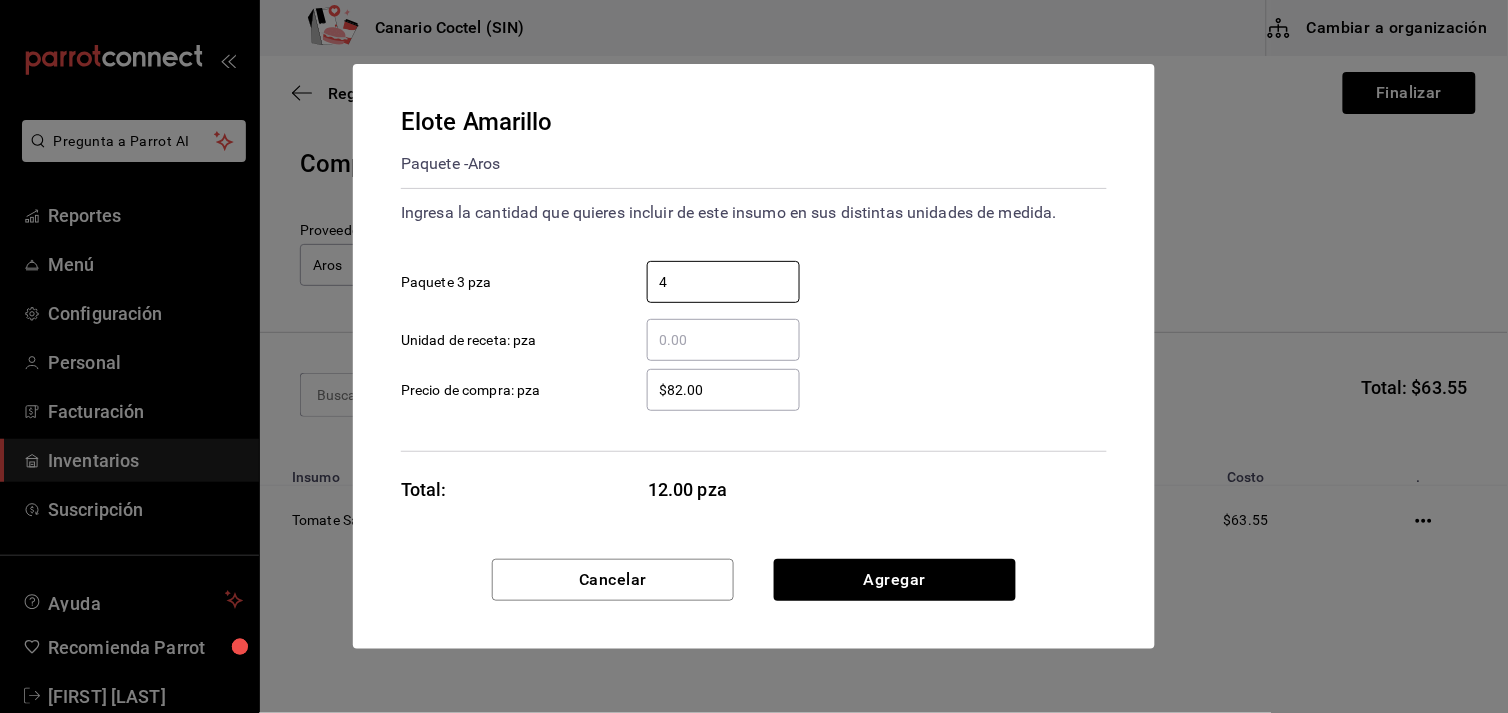 type on "4" 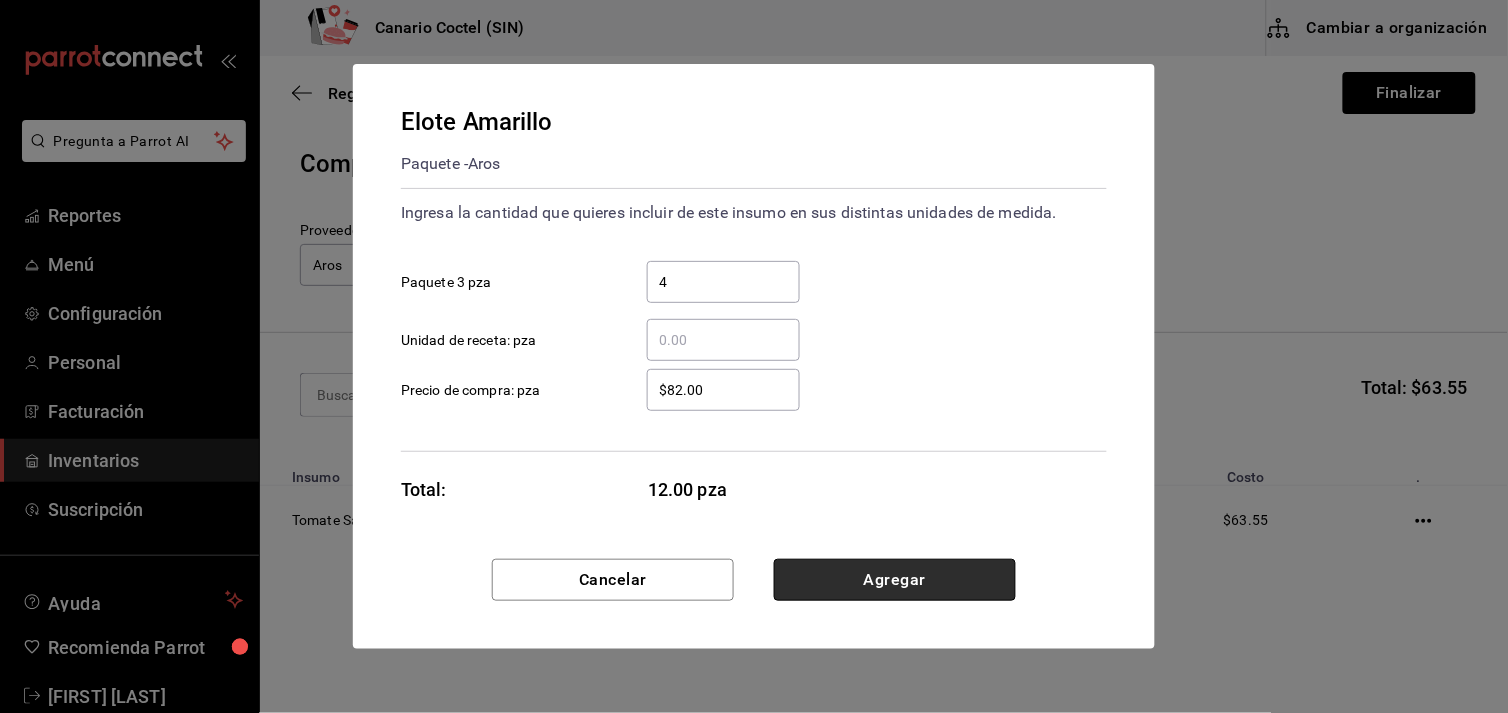 click on "Agregar" at bounding box center (895, 580) 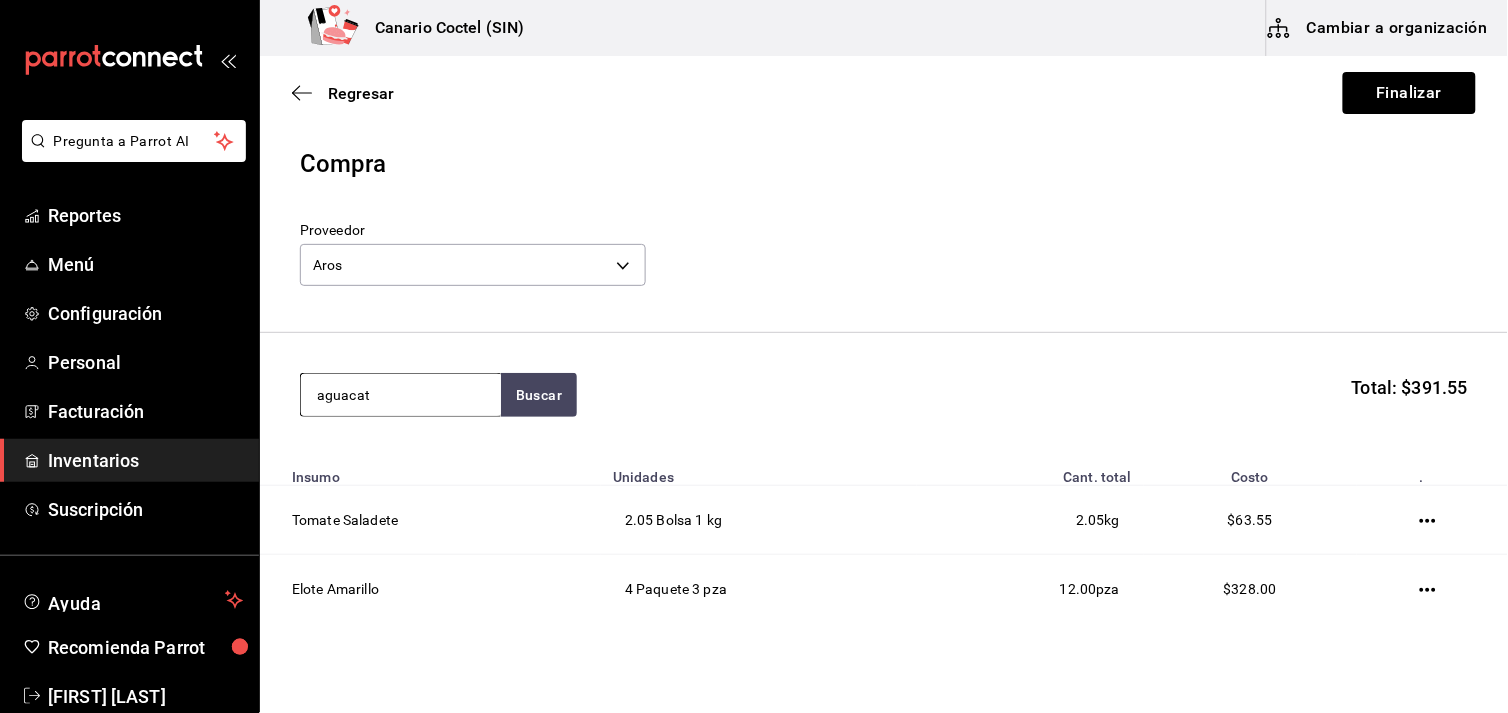 type on "aguacat" 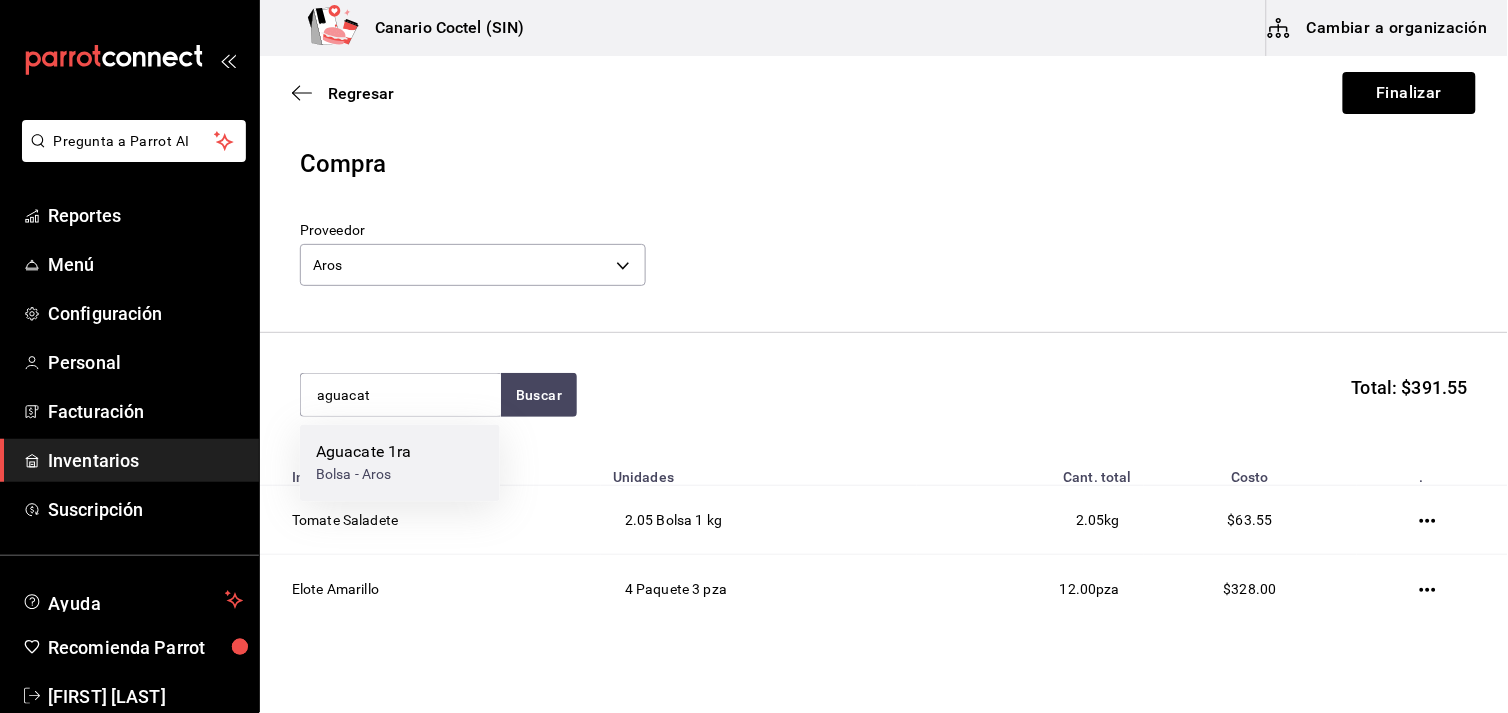 click on "Bolsa - Aros" at bounding box center (364, 475) 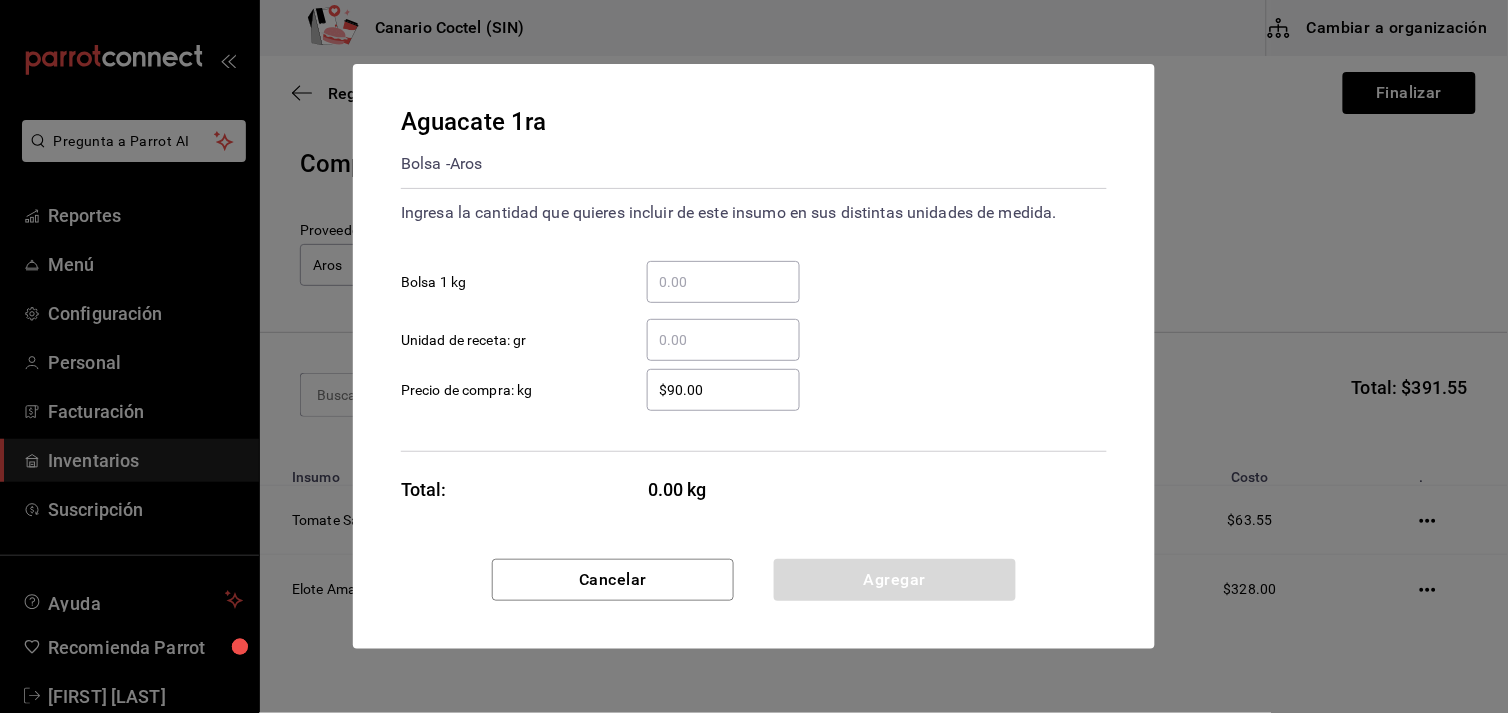 click on "​ Bolsa 1 kg" at bounding box center [723, 282] 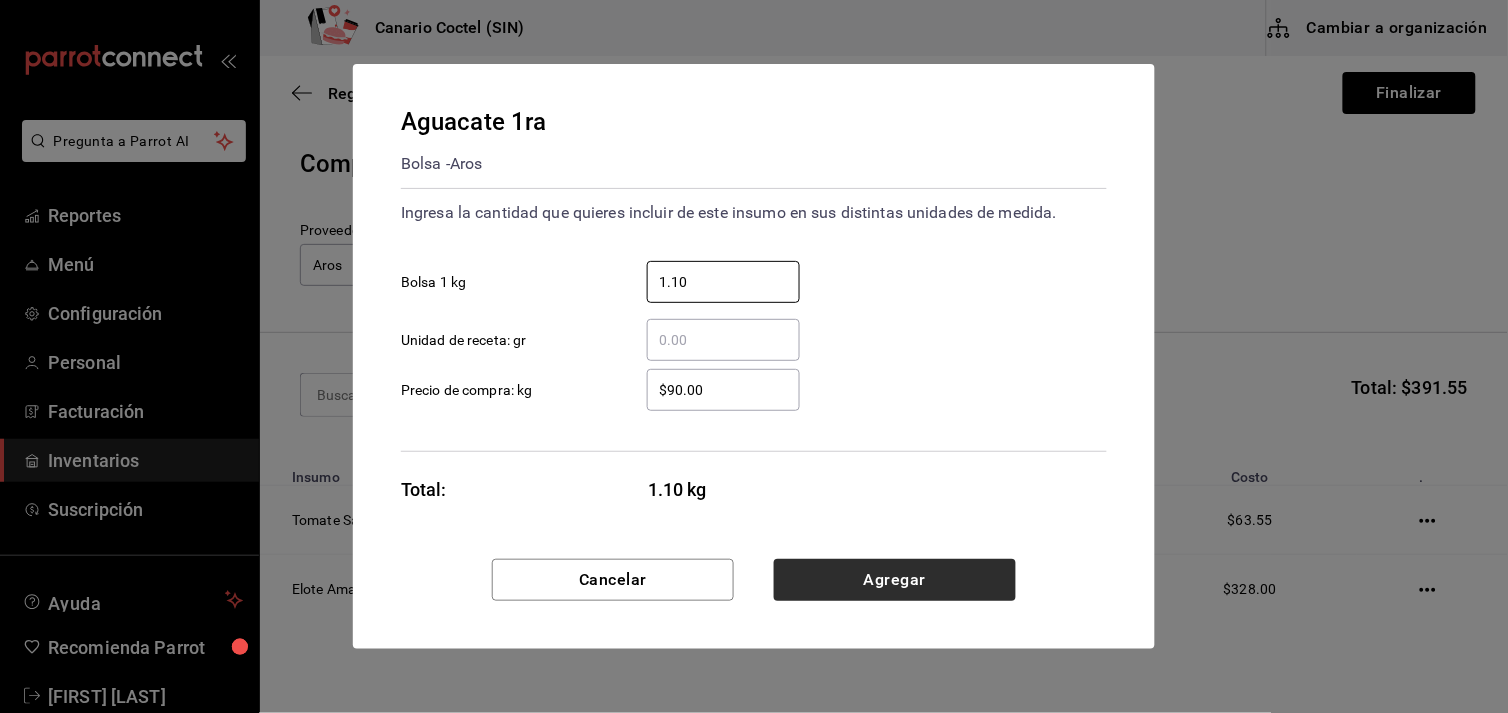 type on "1.10" 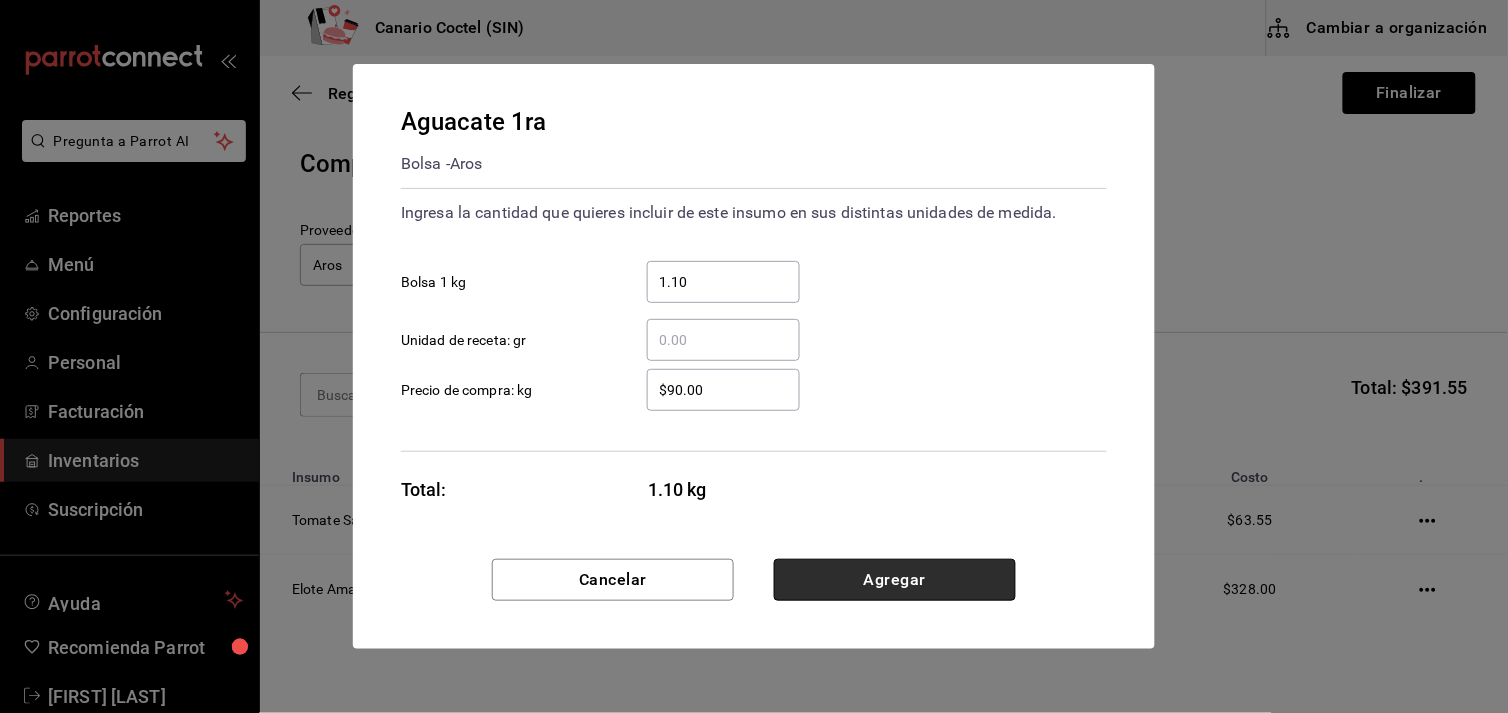 click on "Agregar" at bounding box center (895, 580) 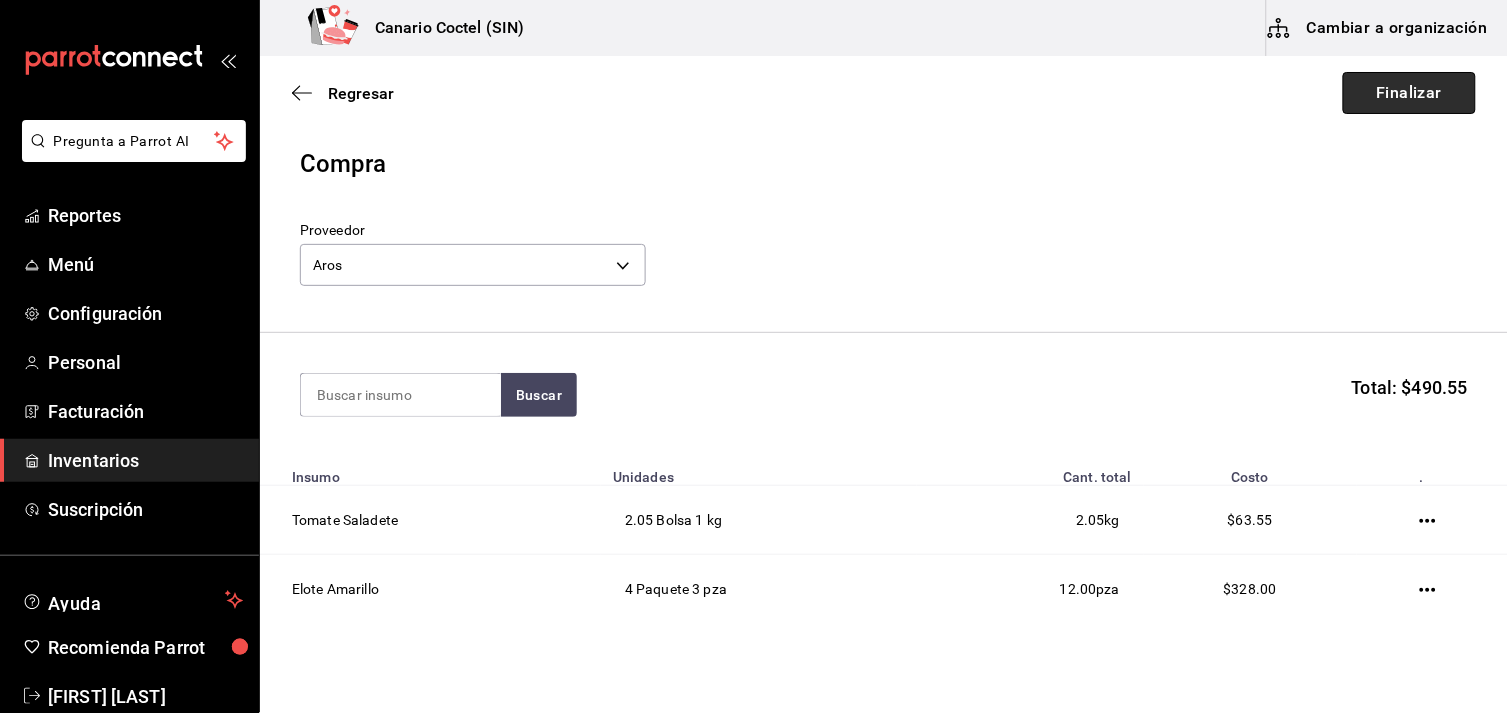 click on "Finalizar" at bounding box center (1409, 93) 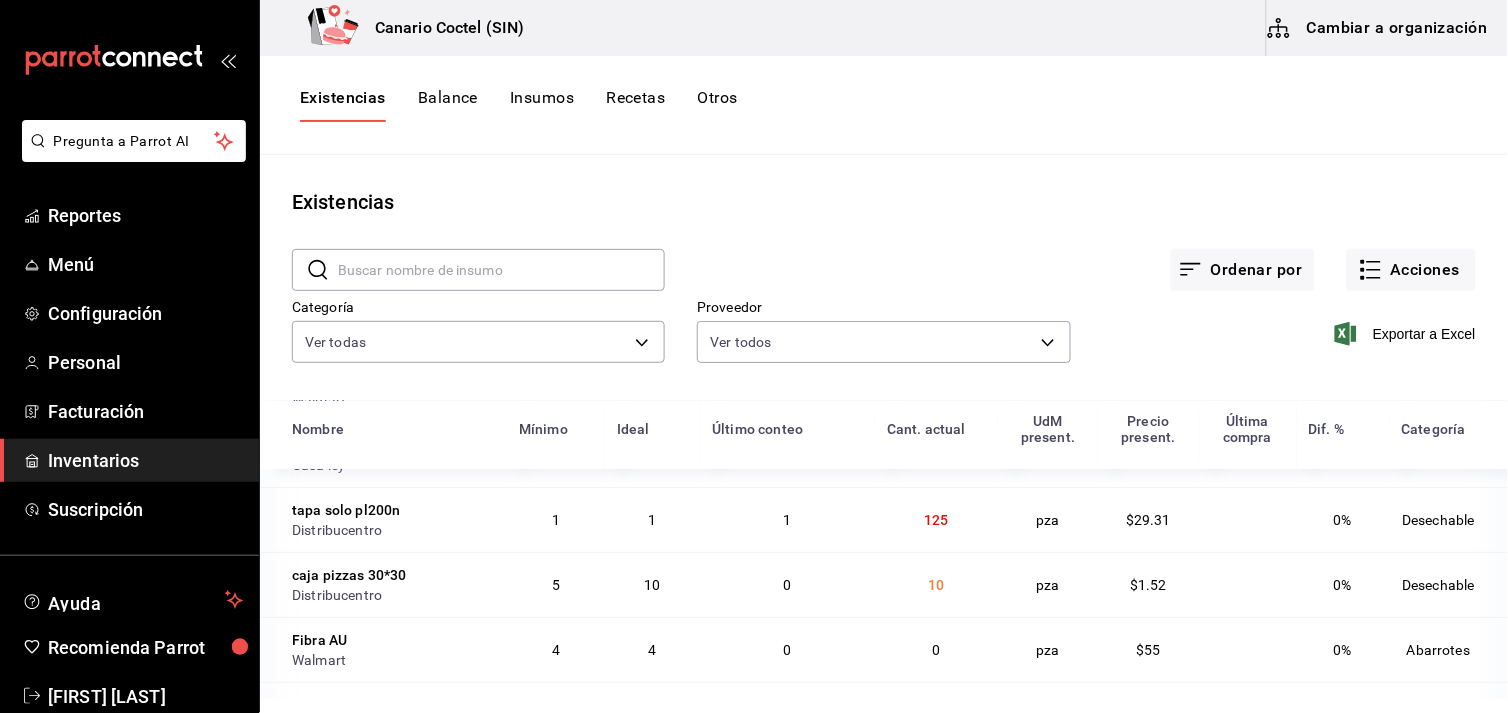 scroll, scrollTop: 0, scrollLeft: 0, axis: both 